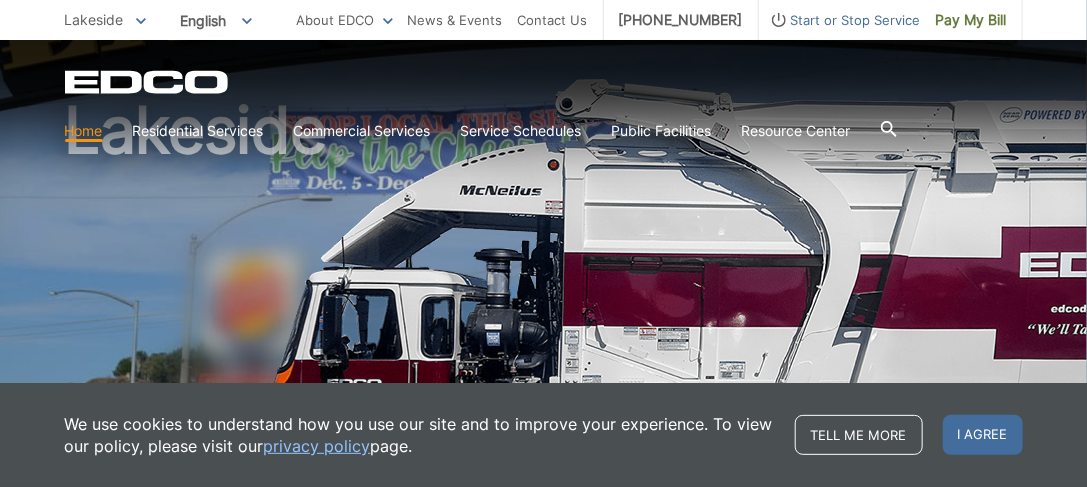 scroll, scrollTop: 116, scrollLeft: 0, axis: vertical 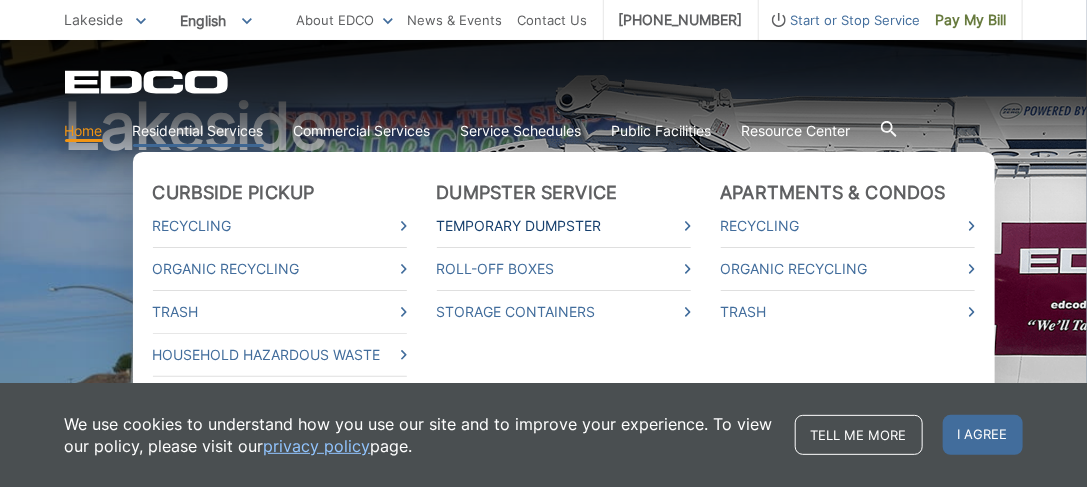 click on "Temporary Dumpster" at bounding box center [564, 226] 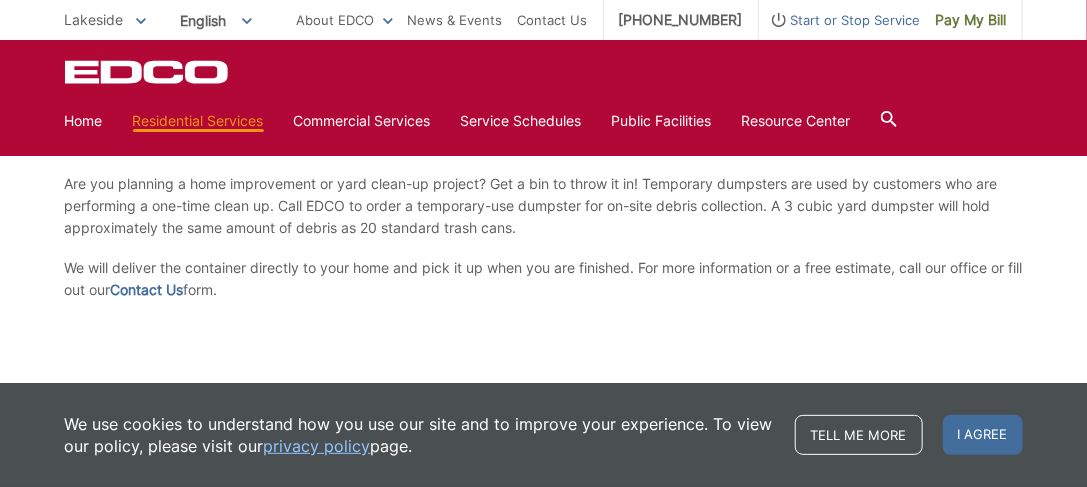 scroll, scrollTop: 344, scrollLeft: 0, axis: vertical 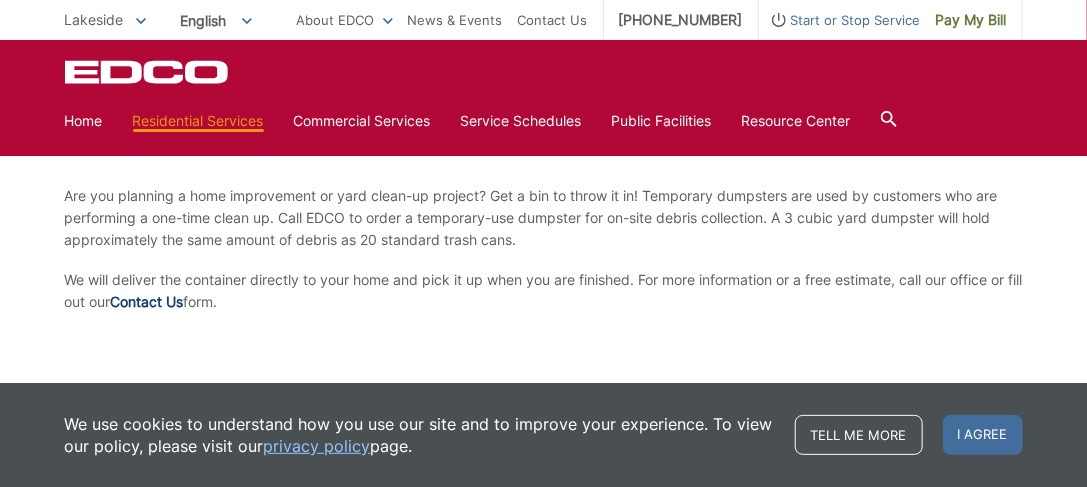 click on "Contact Us" at bounding box center [147, 302] 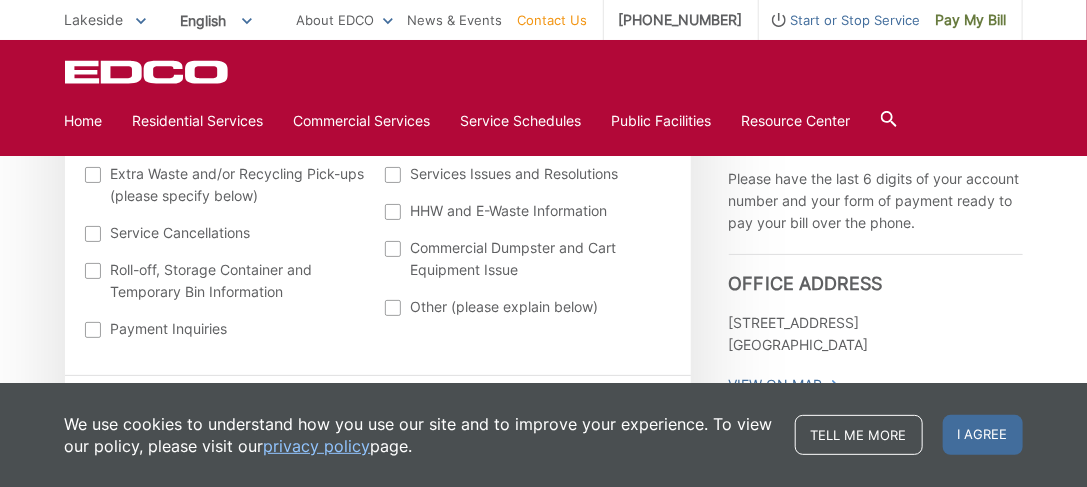 scroll, scrollTop: 928, scrollLeft: 0, axis: vertical 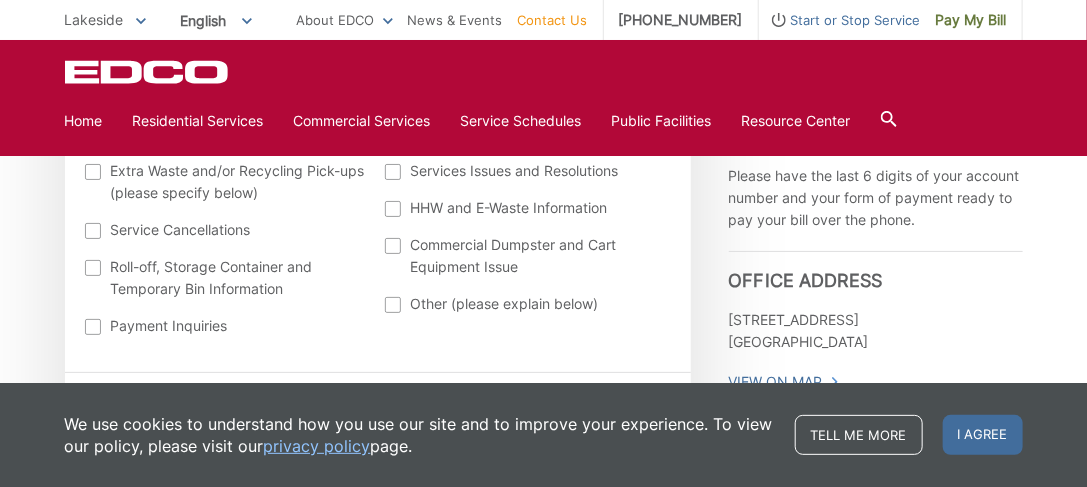 click at bounding box center [93, 268] 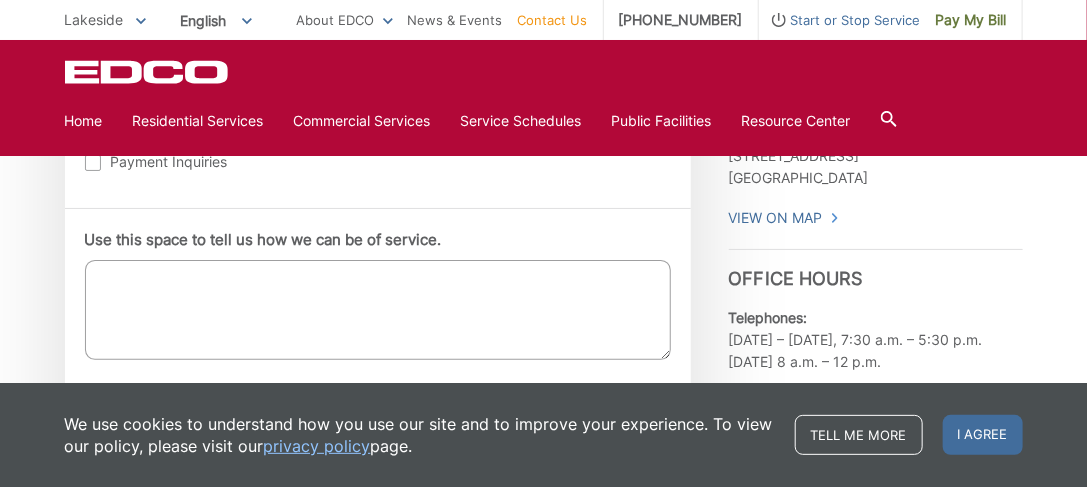 scroll, scrollTop: 1083, scrollLeft: 0, axis: vertical 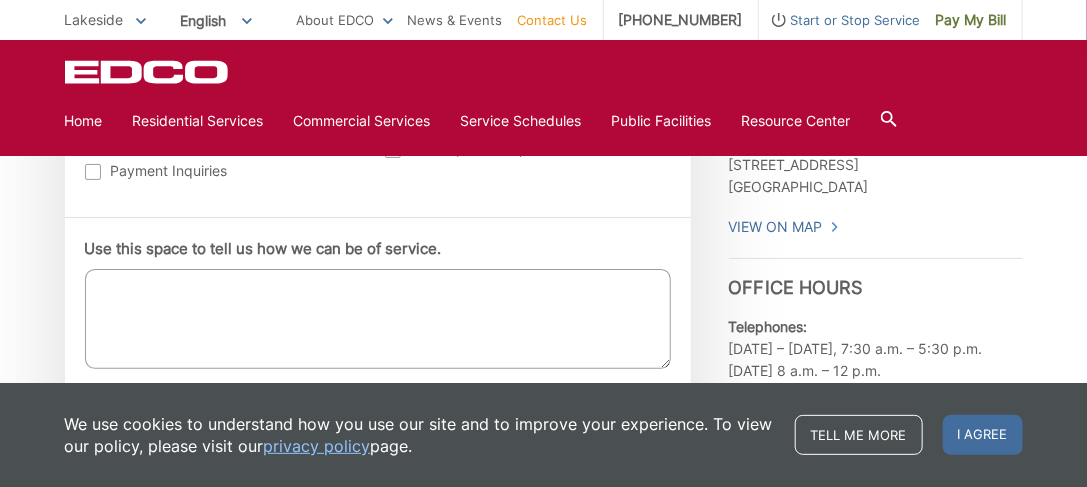 click on "Use this space to tell us how we can be of service." at bounding box center (378, 319) 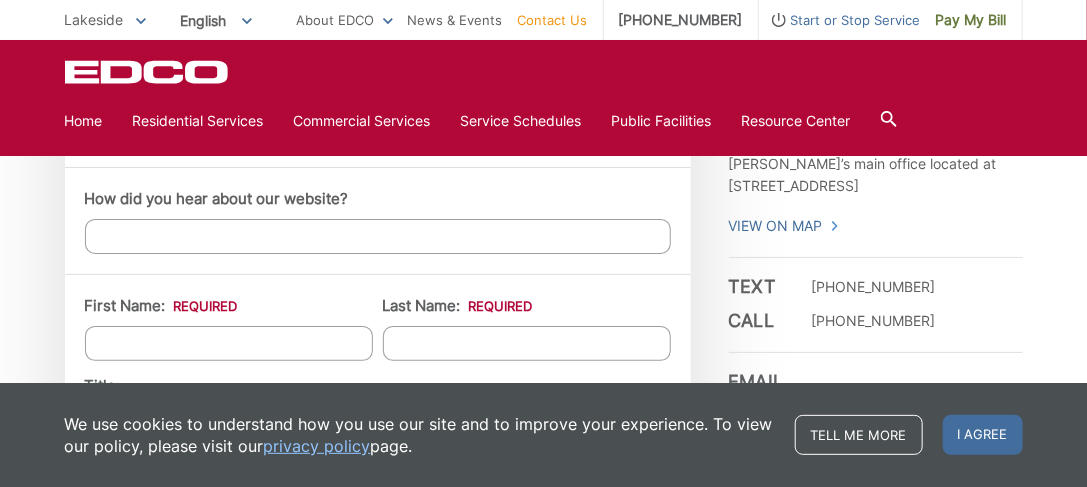 scroll, scrollTop: 1518, scrollLeft: 0, axis: vertical 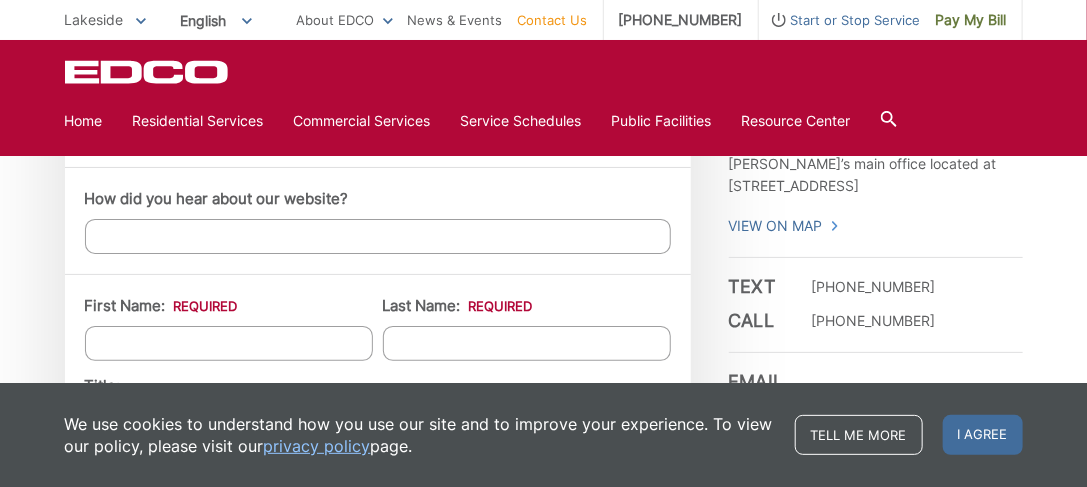 type on "I am looking to do a house cleanup and am looking for a dumpster." 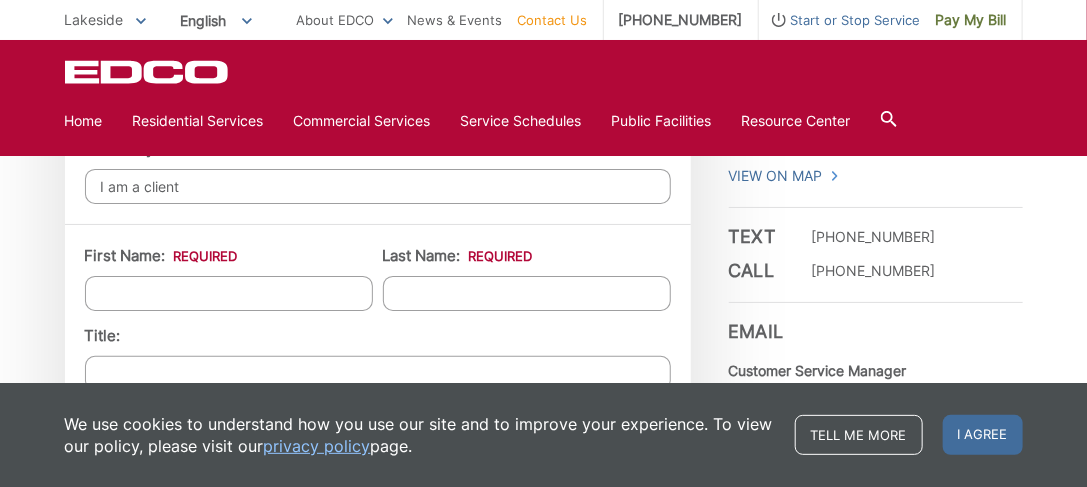 scroll, scrollTop: 1569, scrollLeft: 0, axis: vertical 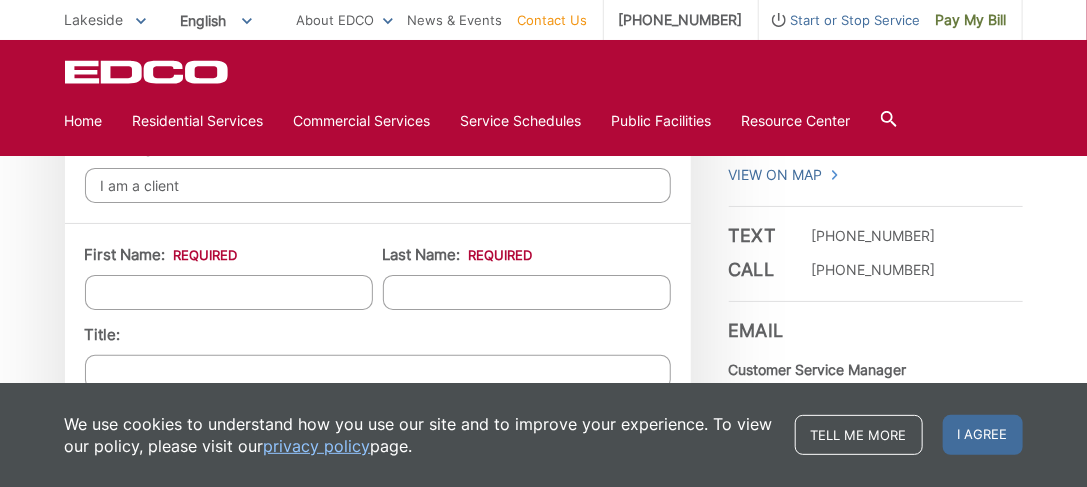 type on "I am a client" 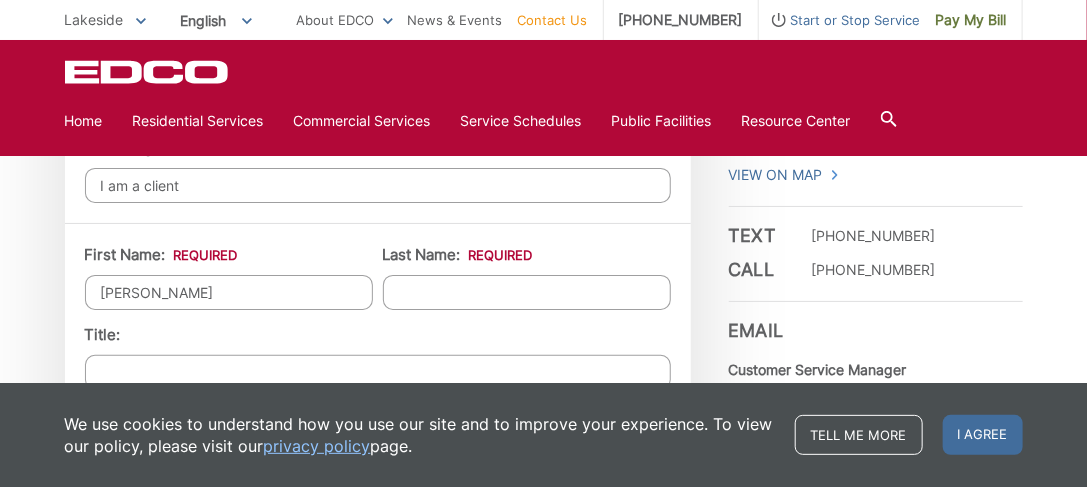 type on "Assadzadeh" 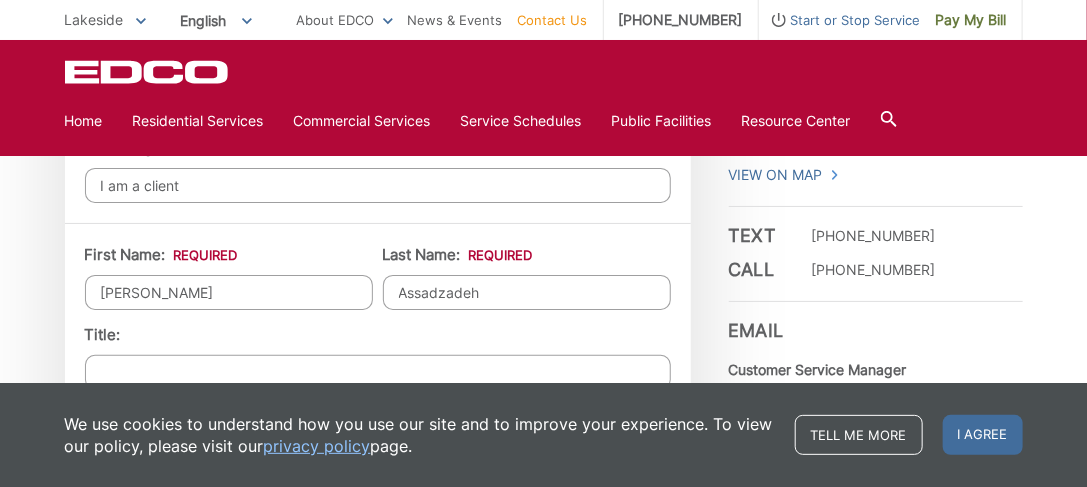 type on "13257 Beechtree Street" 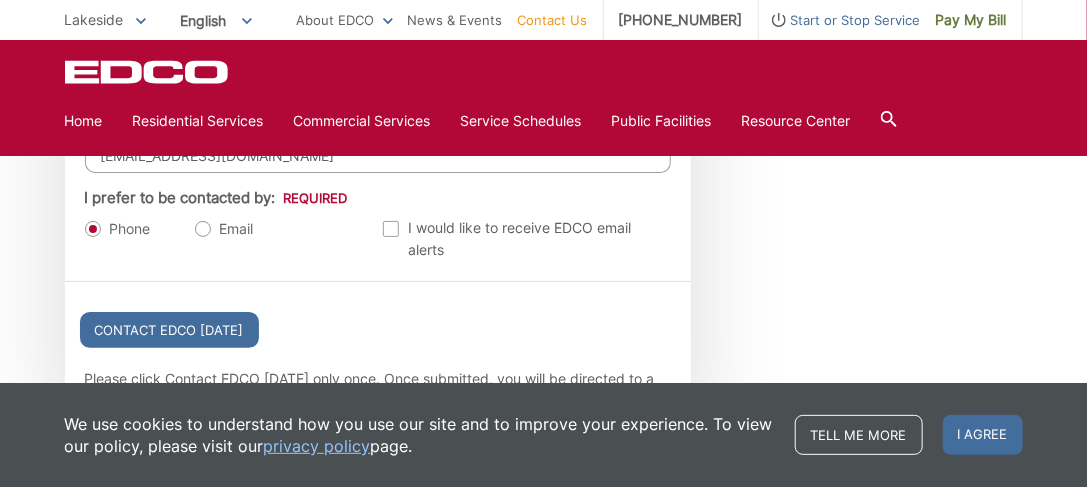 scroll, scrollTop: 2343, scrollLeft: 0, axis: vertical 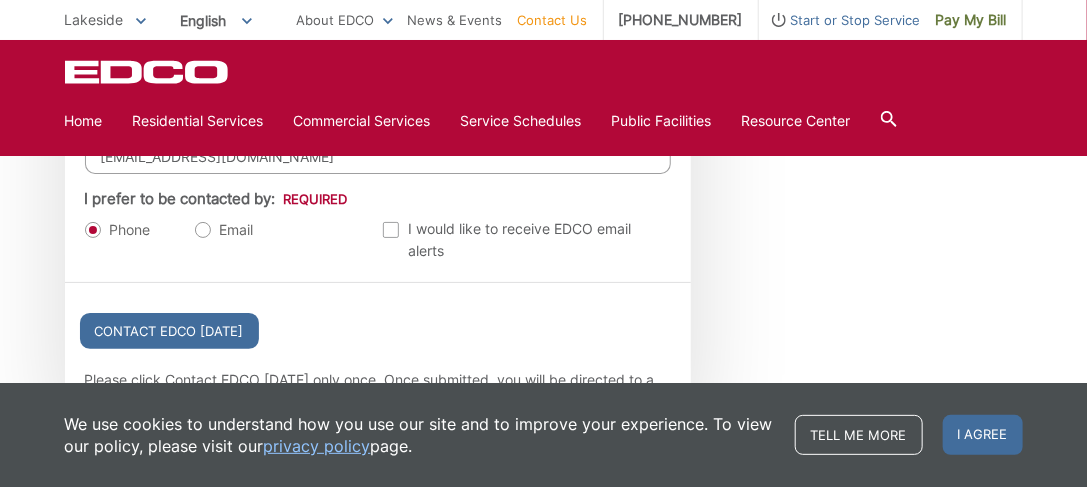 click on "Email" at bounding box center (224, 230) 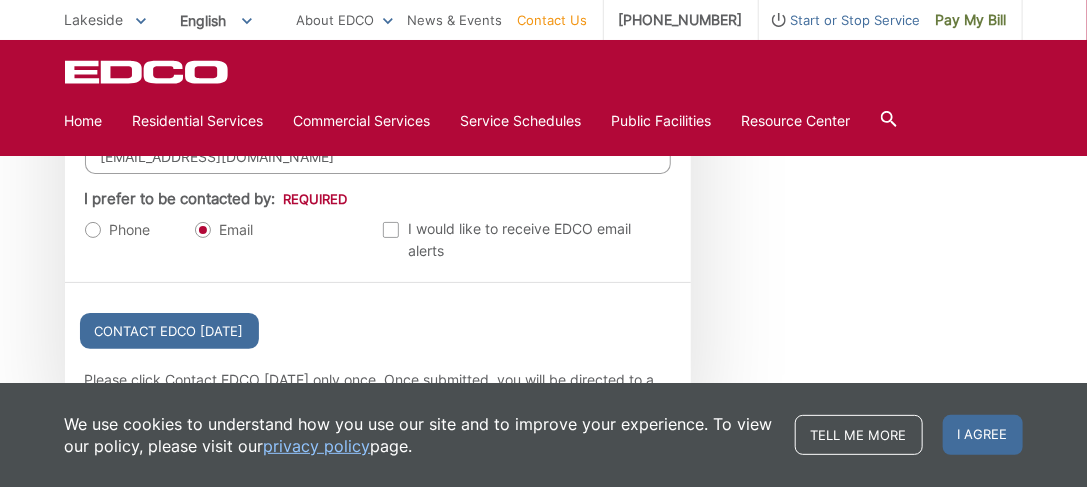 click on "Phone" at bounding box center [118, 230] 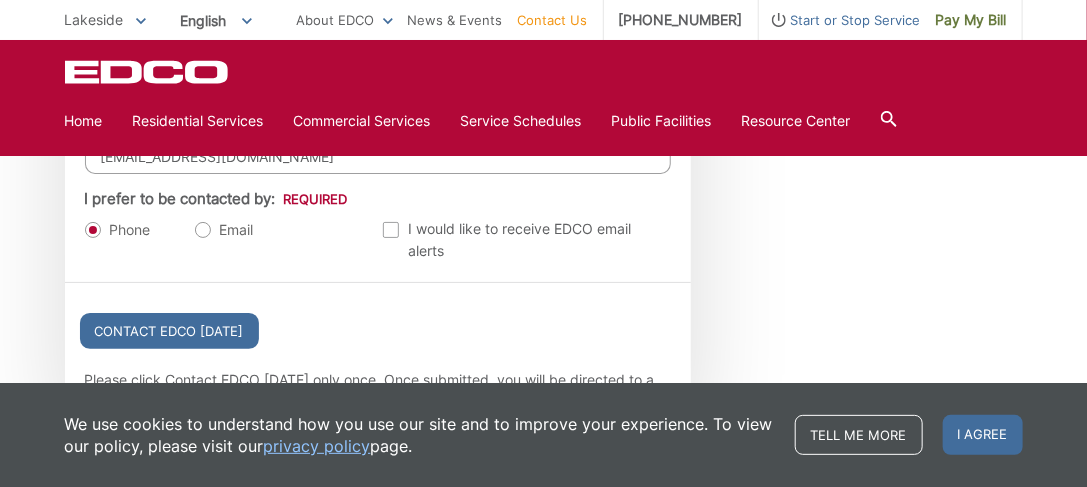 click on "Email" at bounding box center [224, 230] 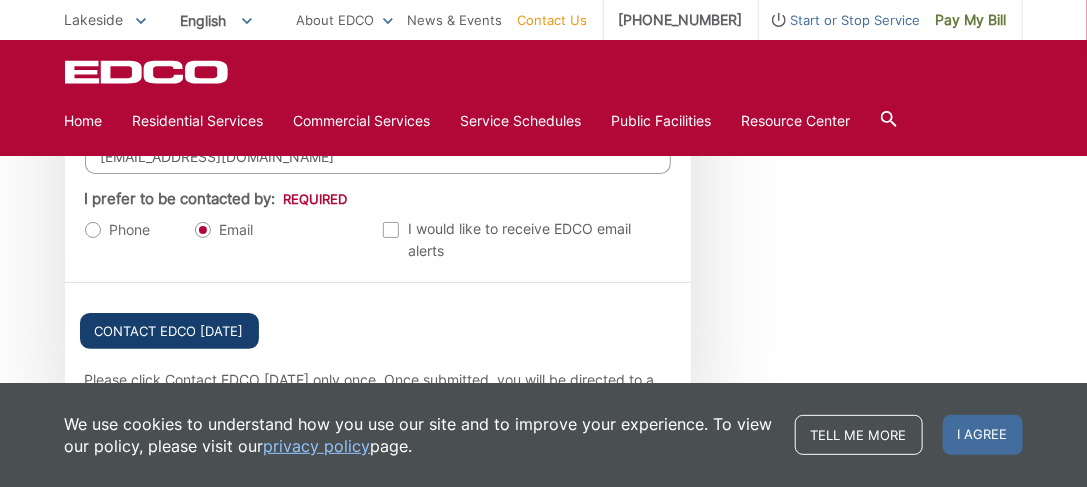 click on "Contact EDCO Today" at bounding box center (169, 331) 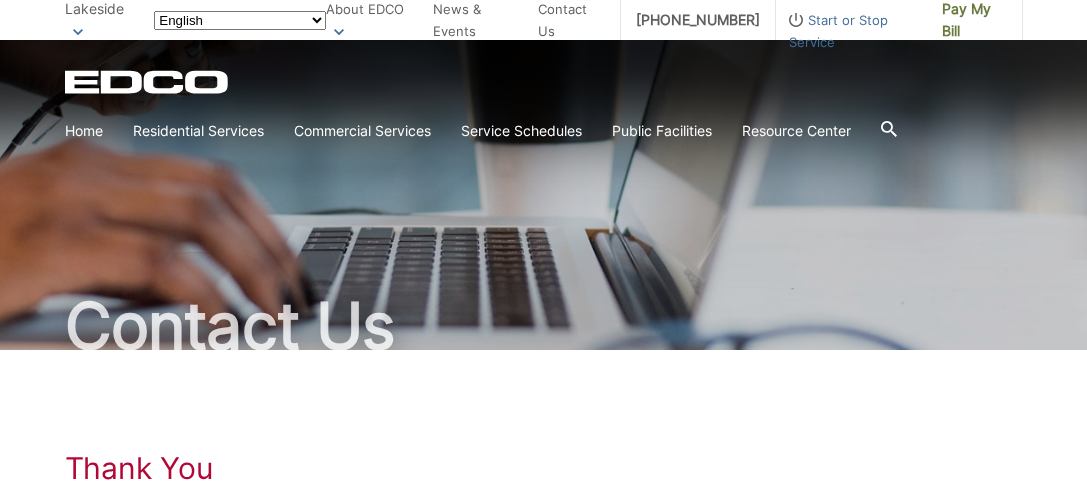 scroll, scrollTop: 0, scrollLeft: 0, axis: both 